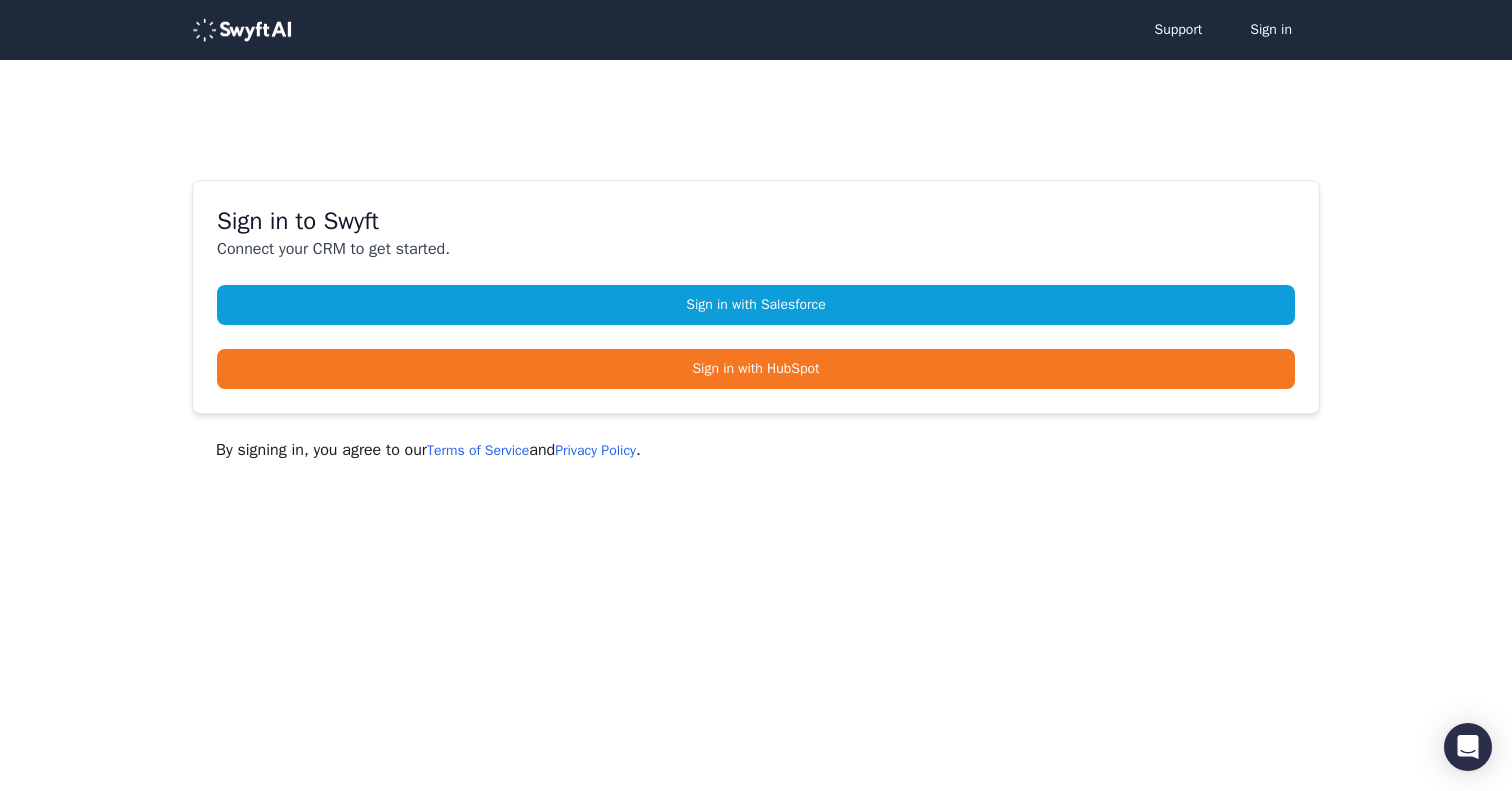 scroll, scrollTop: 0, scrollLeft: 0, axis: both 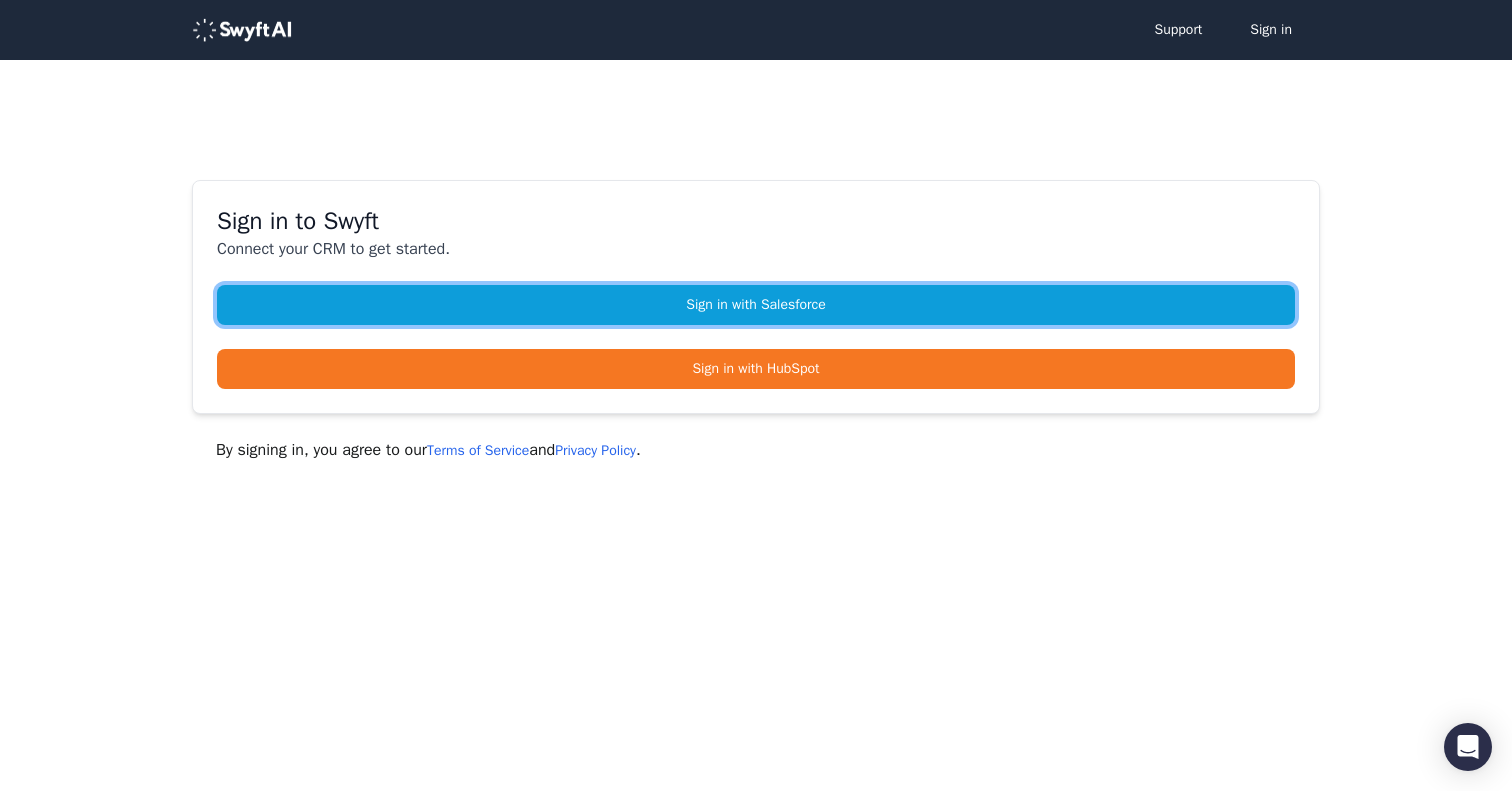 click on "Sign in with Salesforce" at bounding box center (756, 305) 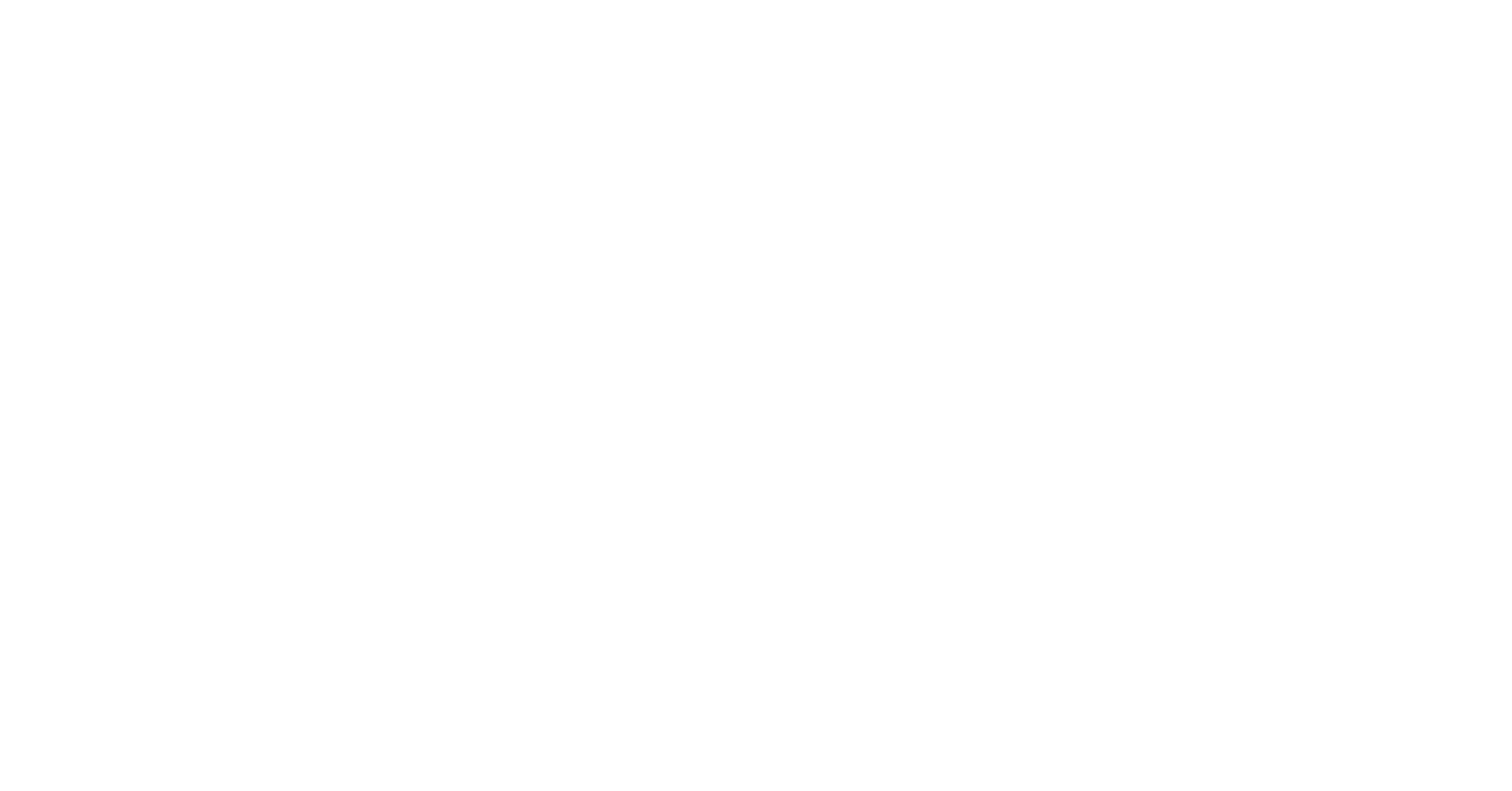 scroll, scrollTop: 0, scrollLeft: 0, axis: both 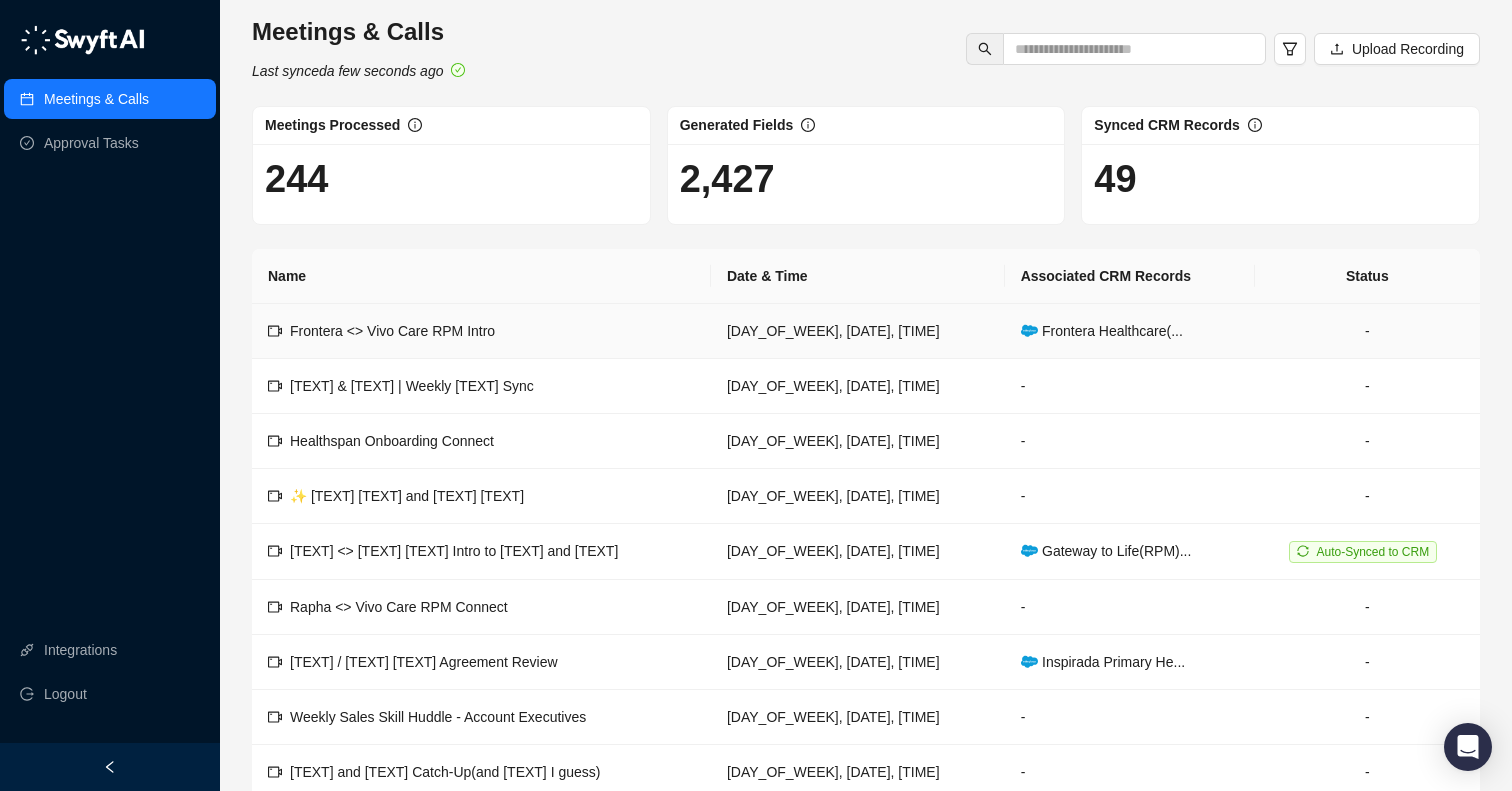 click on "Frontera <> Vivo Care RPM Intro" at bounding box center (481, 331) 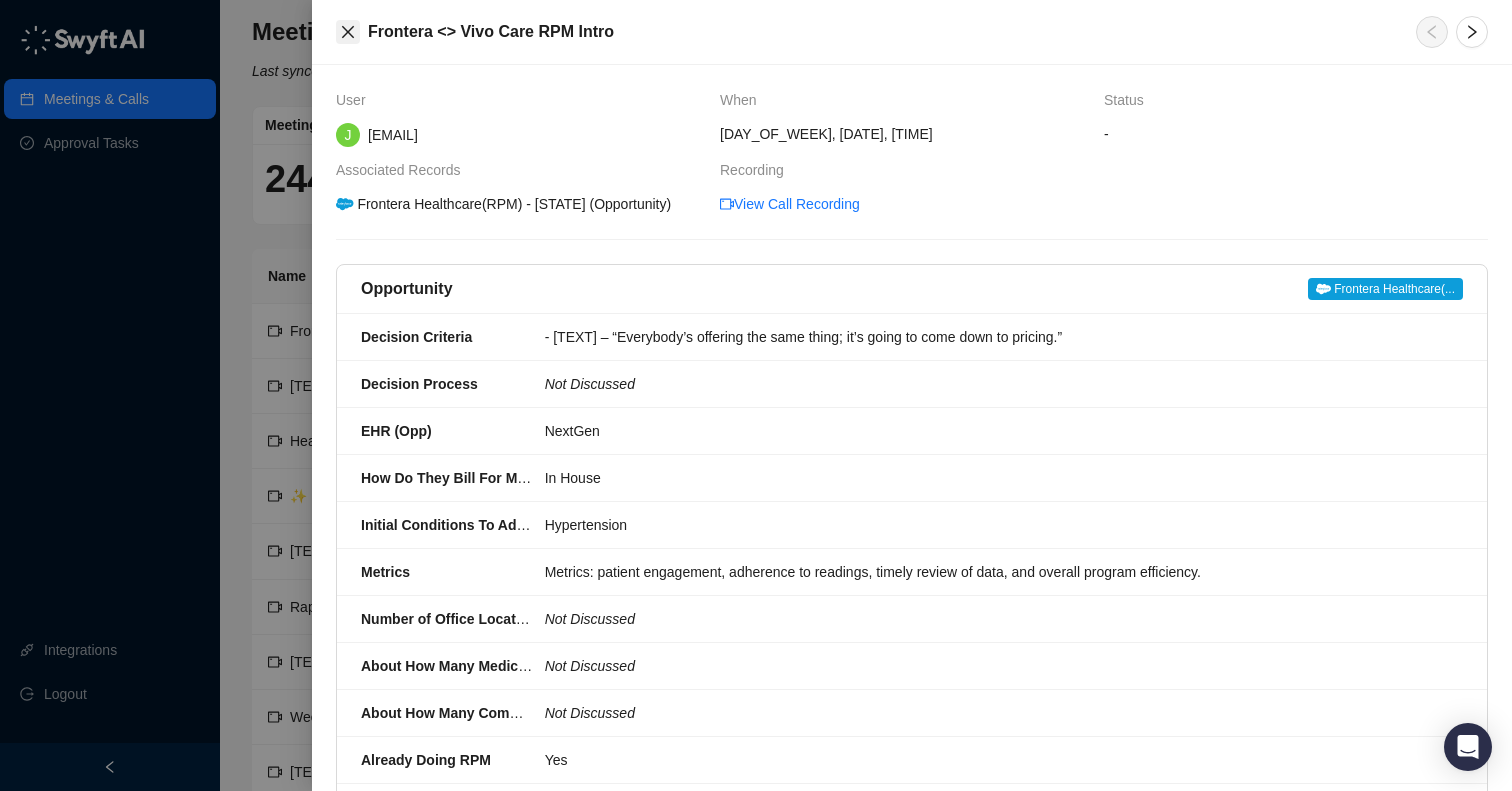click 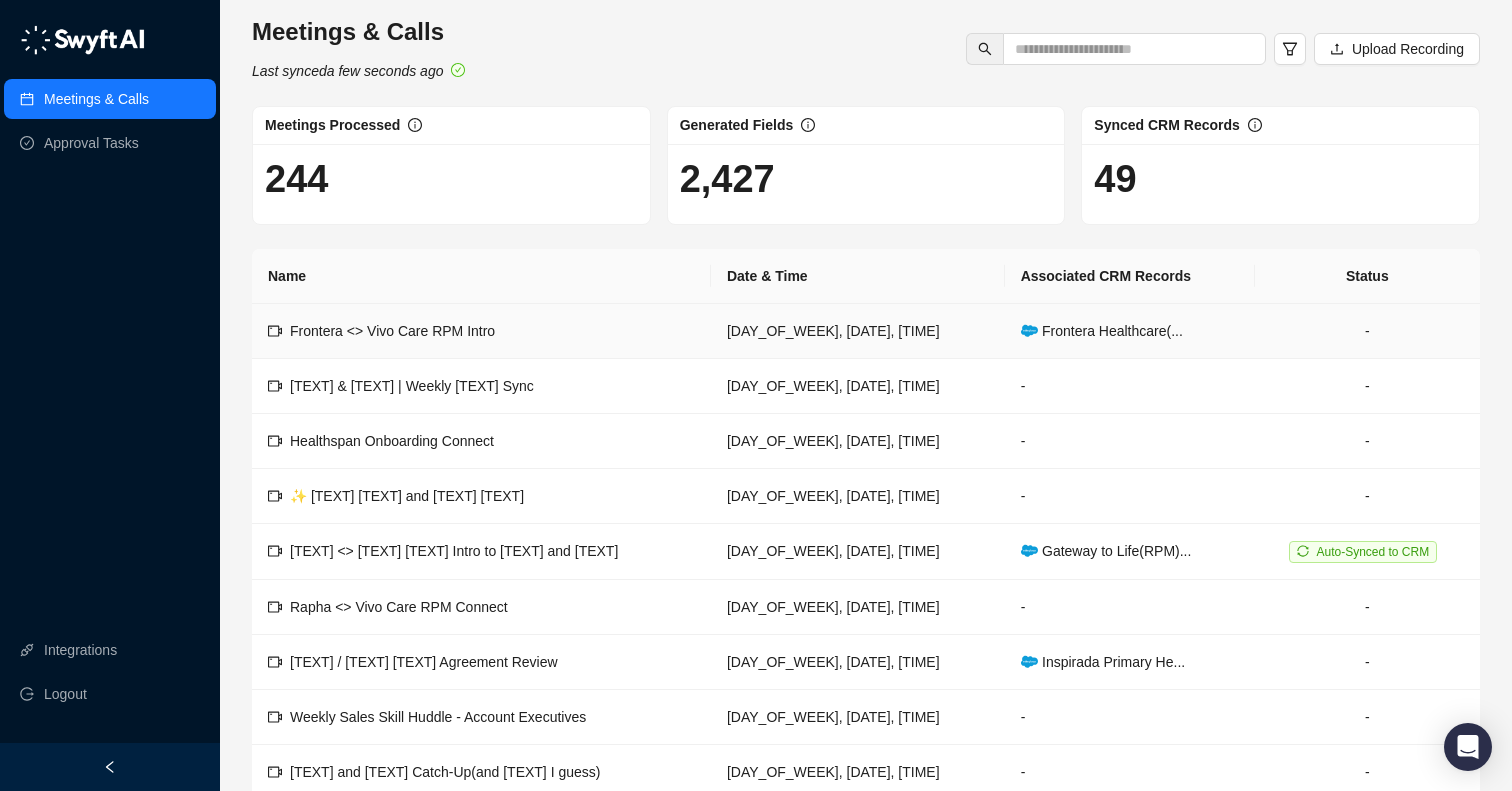 click on "Frontera <> Vivo Care RPM Intro" at bounding box center (392, 331) 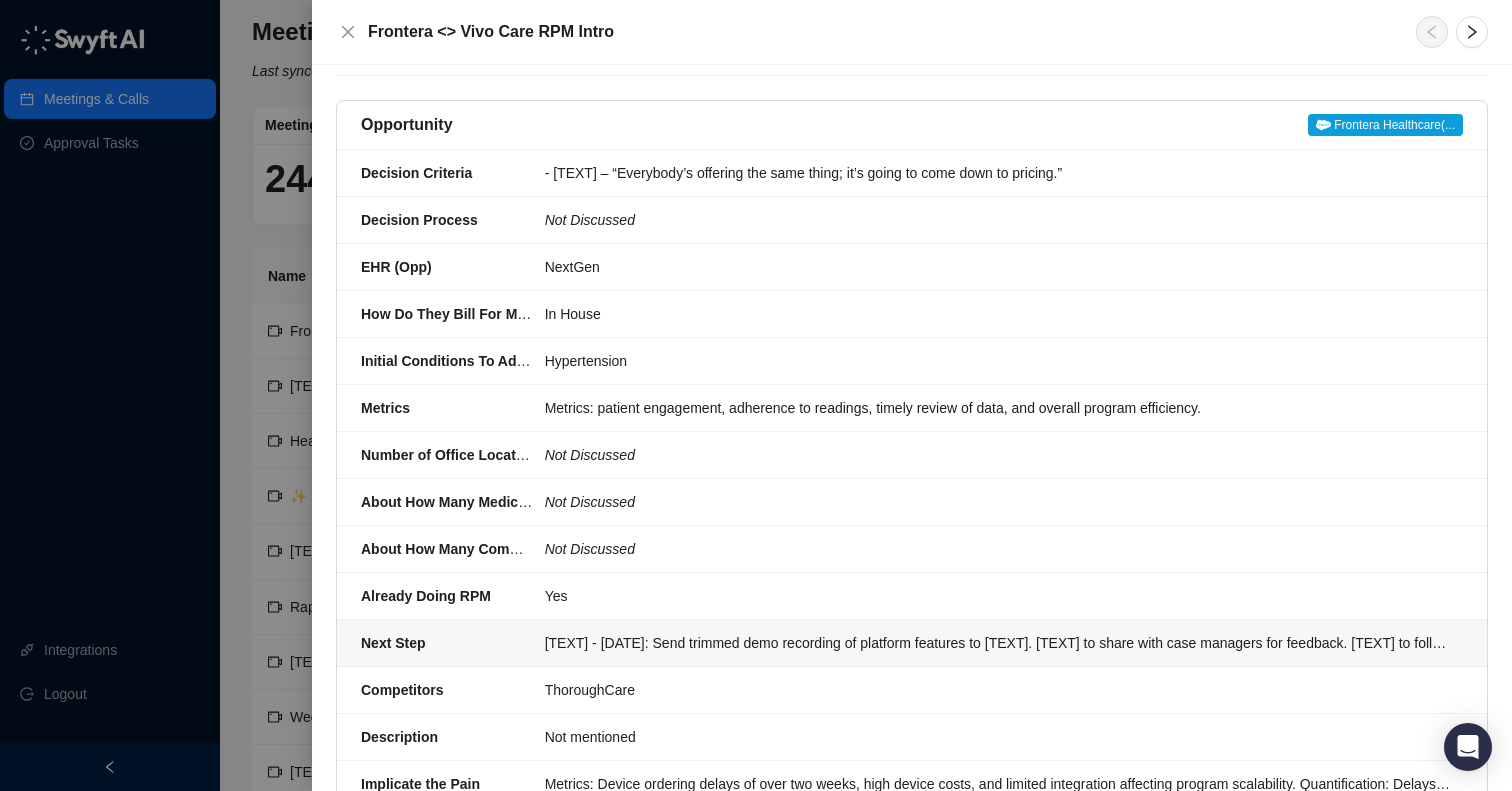 scroll, scrollTop: 0, scrollLeft: 0, axis: both 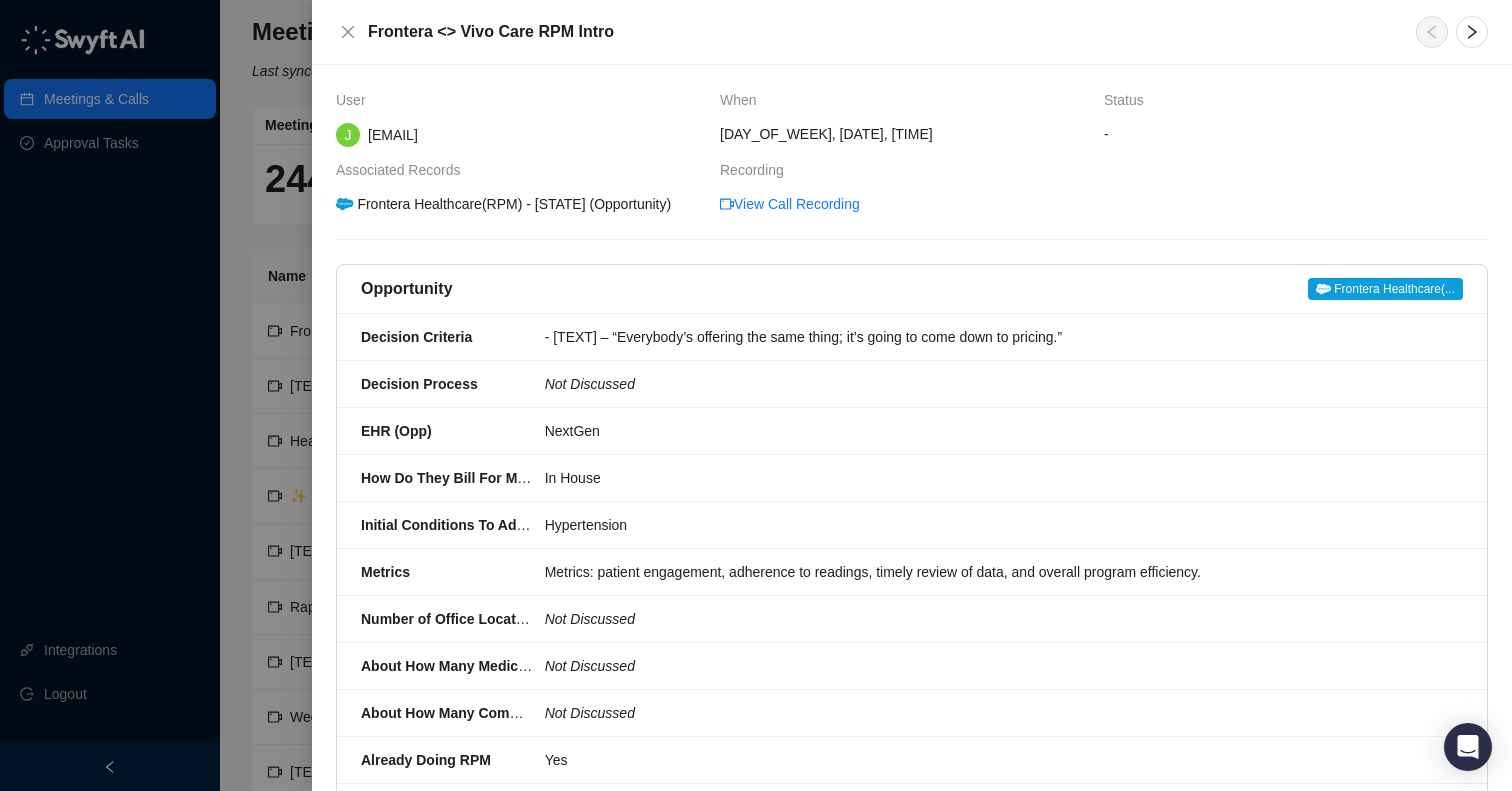 click on "Frontera Healthcare(..." at bounding box center [1385, 289] 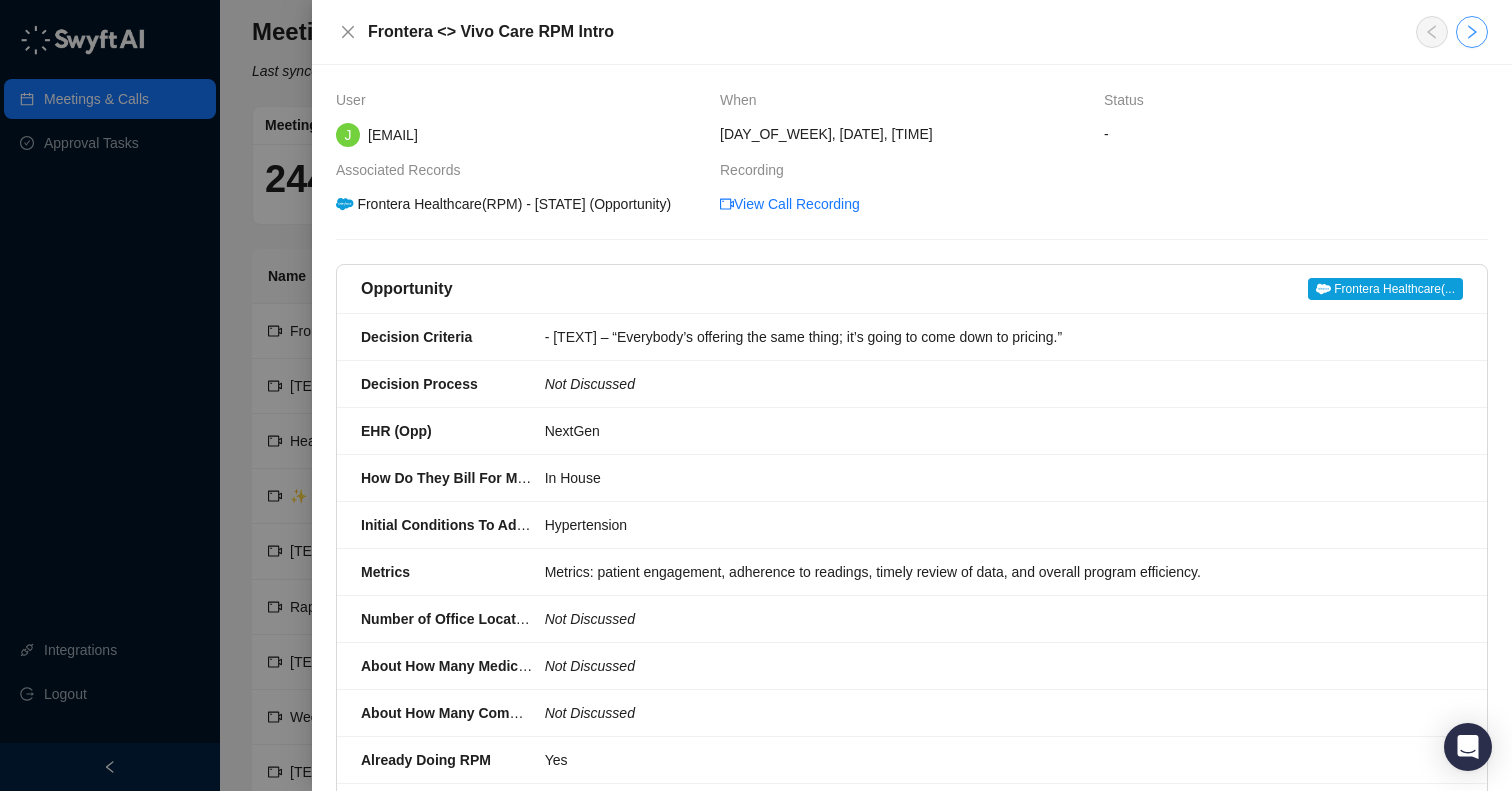 click 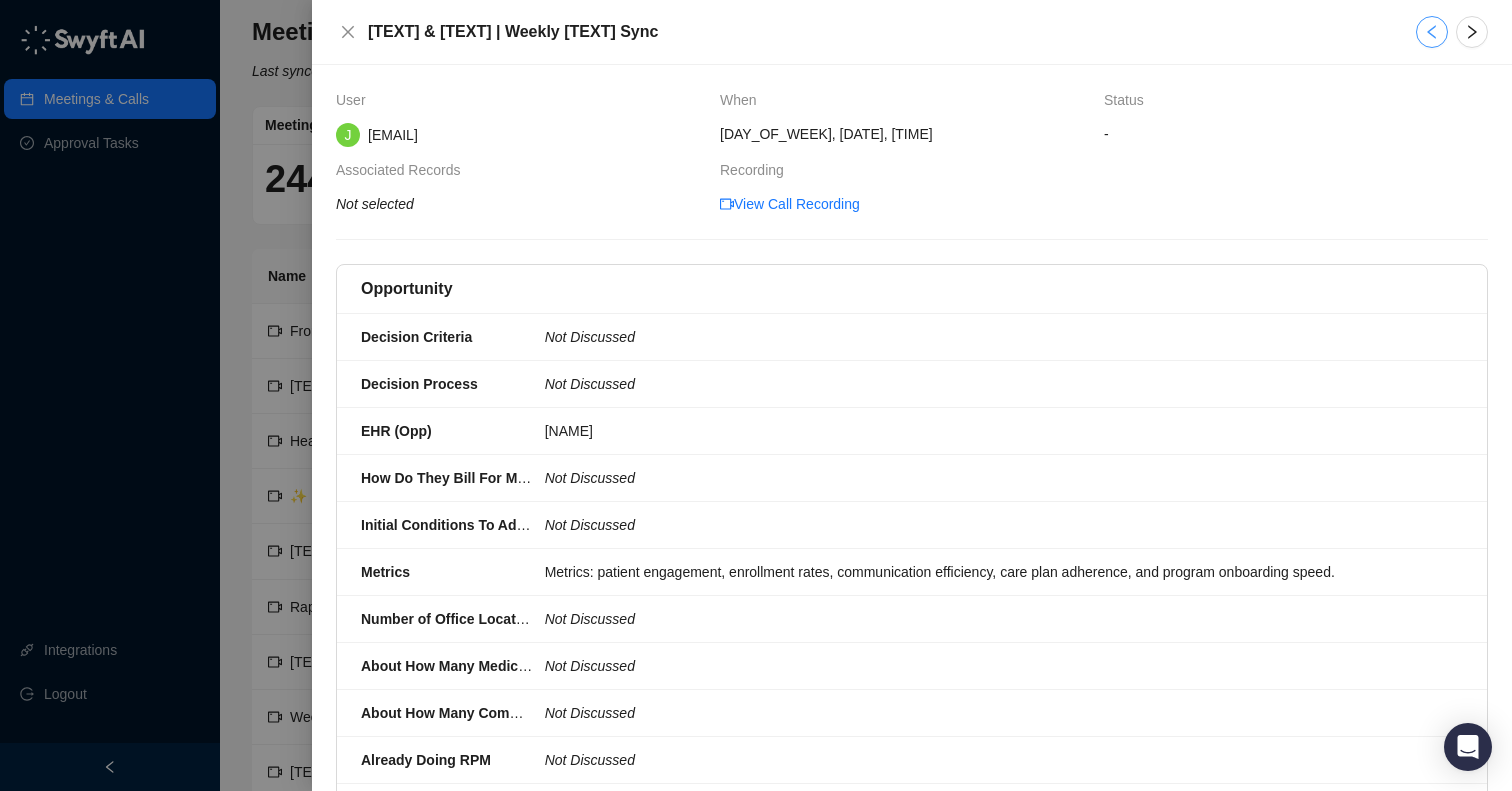 click 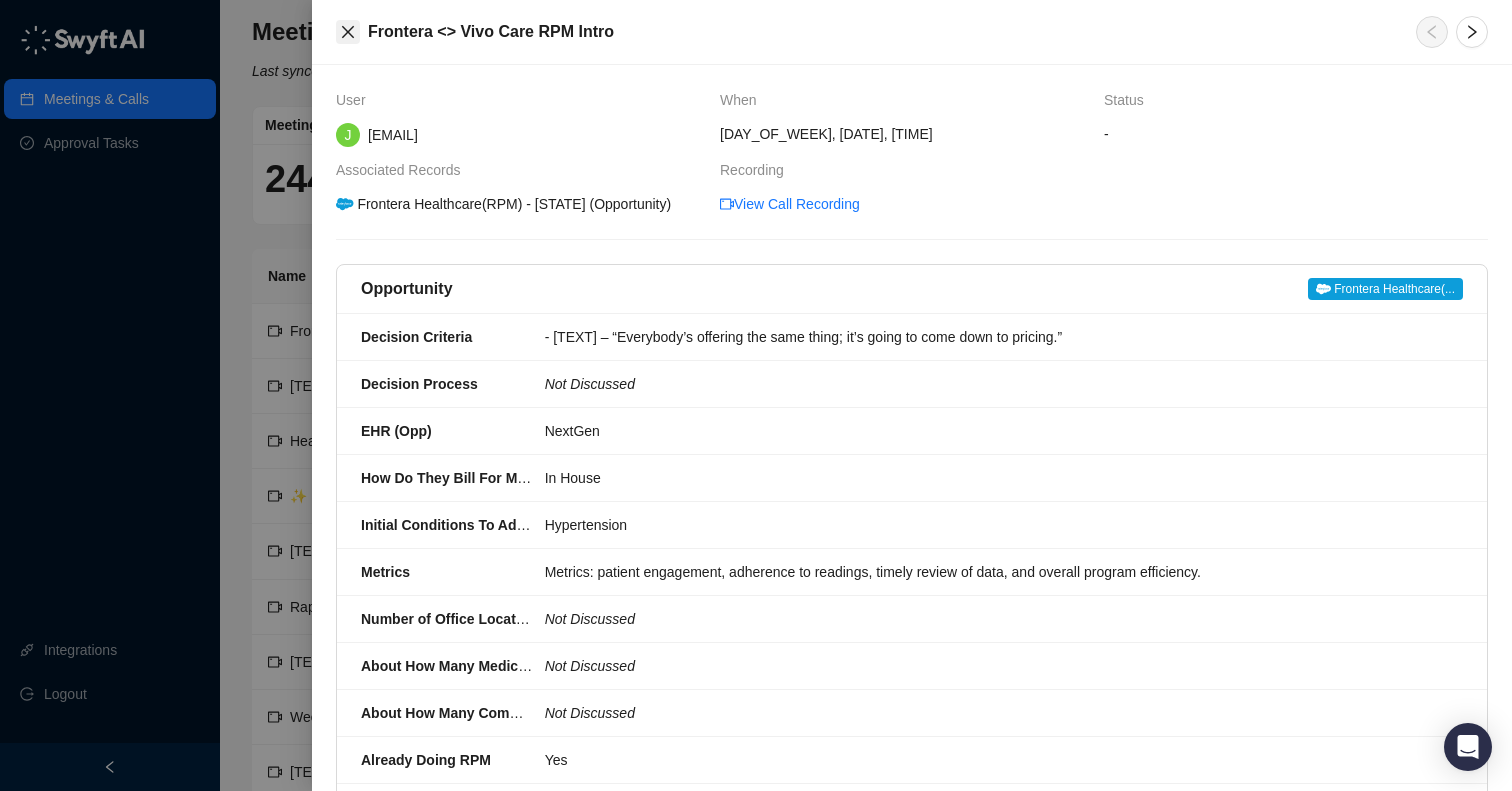click 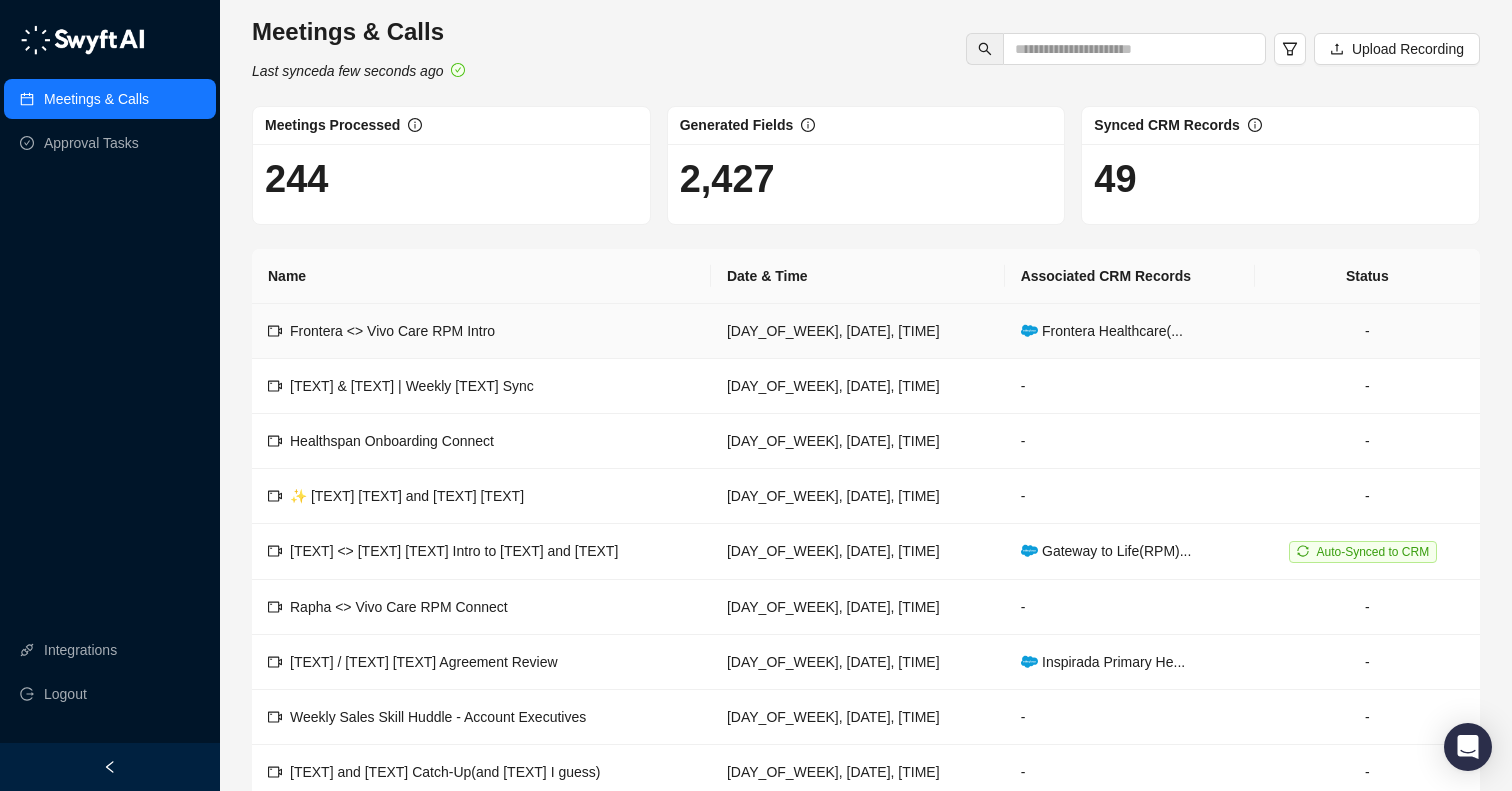 click on "[DAY_OF_WEEK], [DATE], [TIME]" at bounding box center (858, 331) 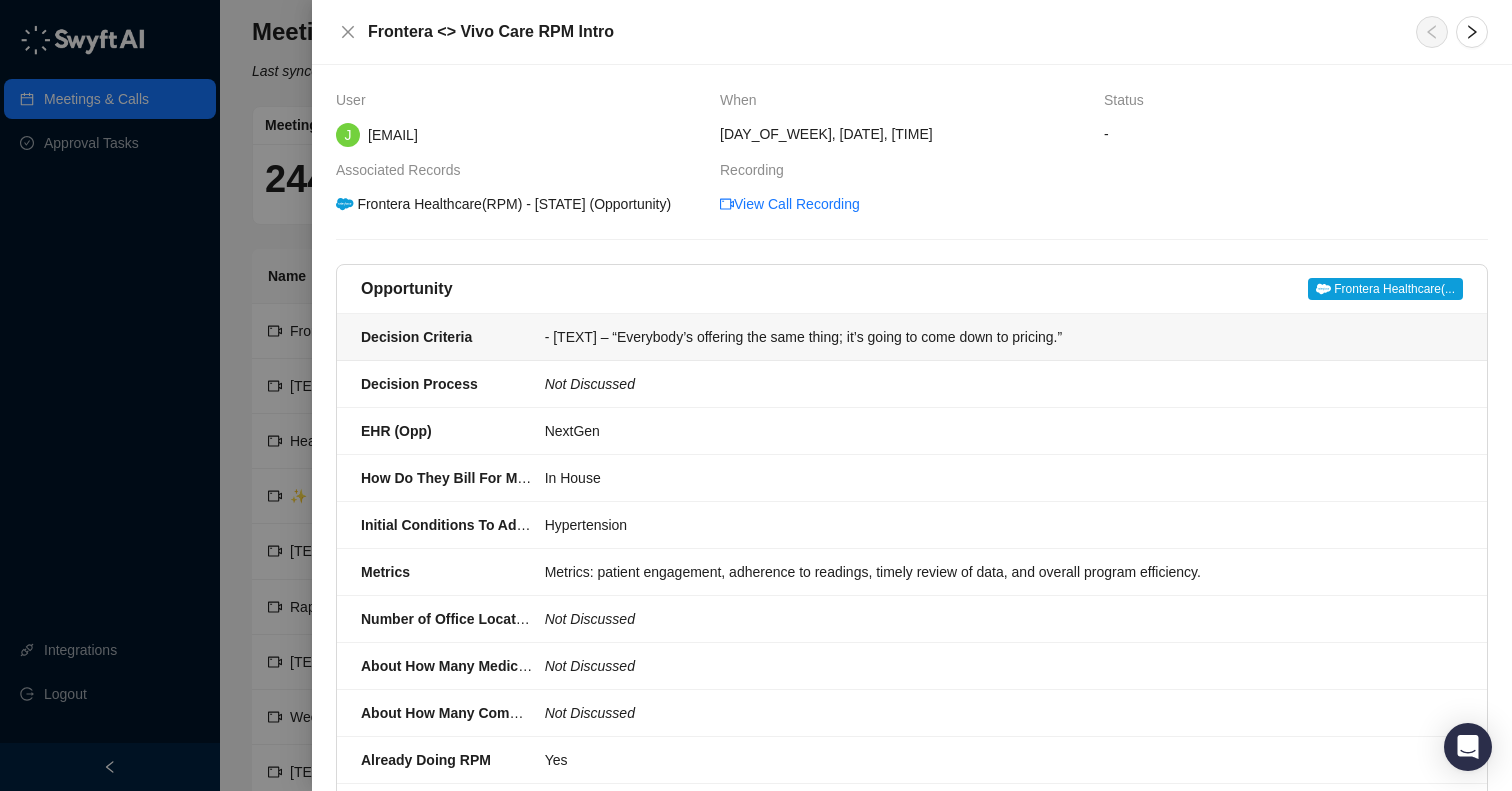 click on "- [TEXT] – “Everybody’s offering the same thing; it’s going to come down to pricing.”" at bounding box center (998, 337) 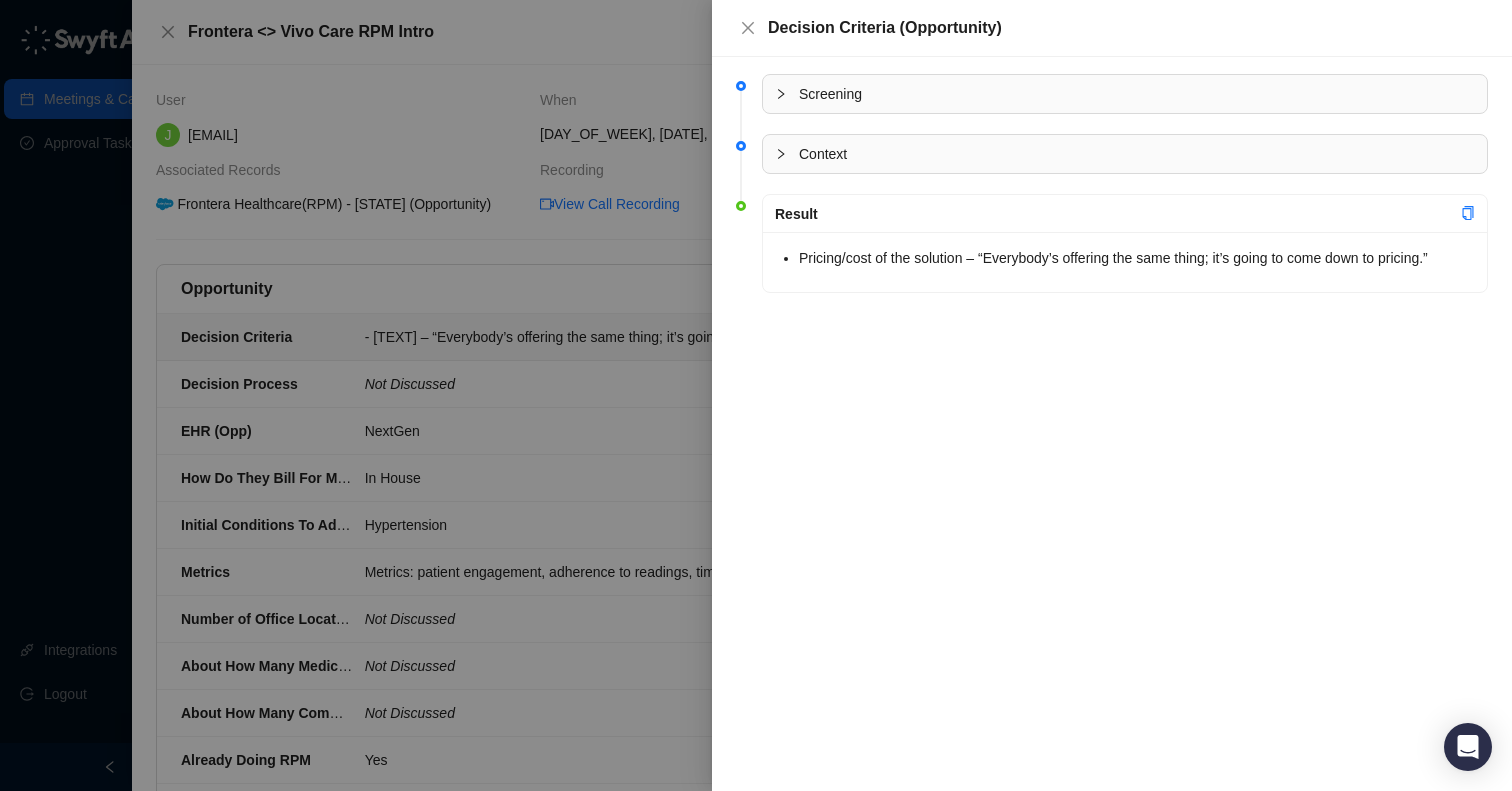 click at bounding box center (756, 395) 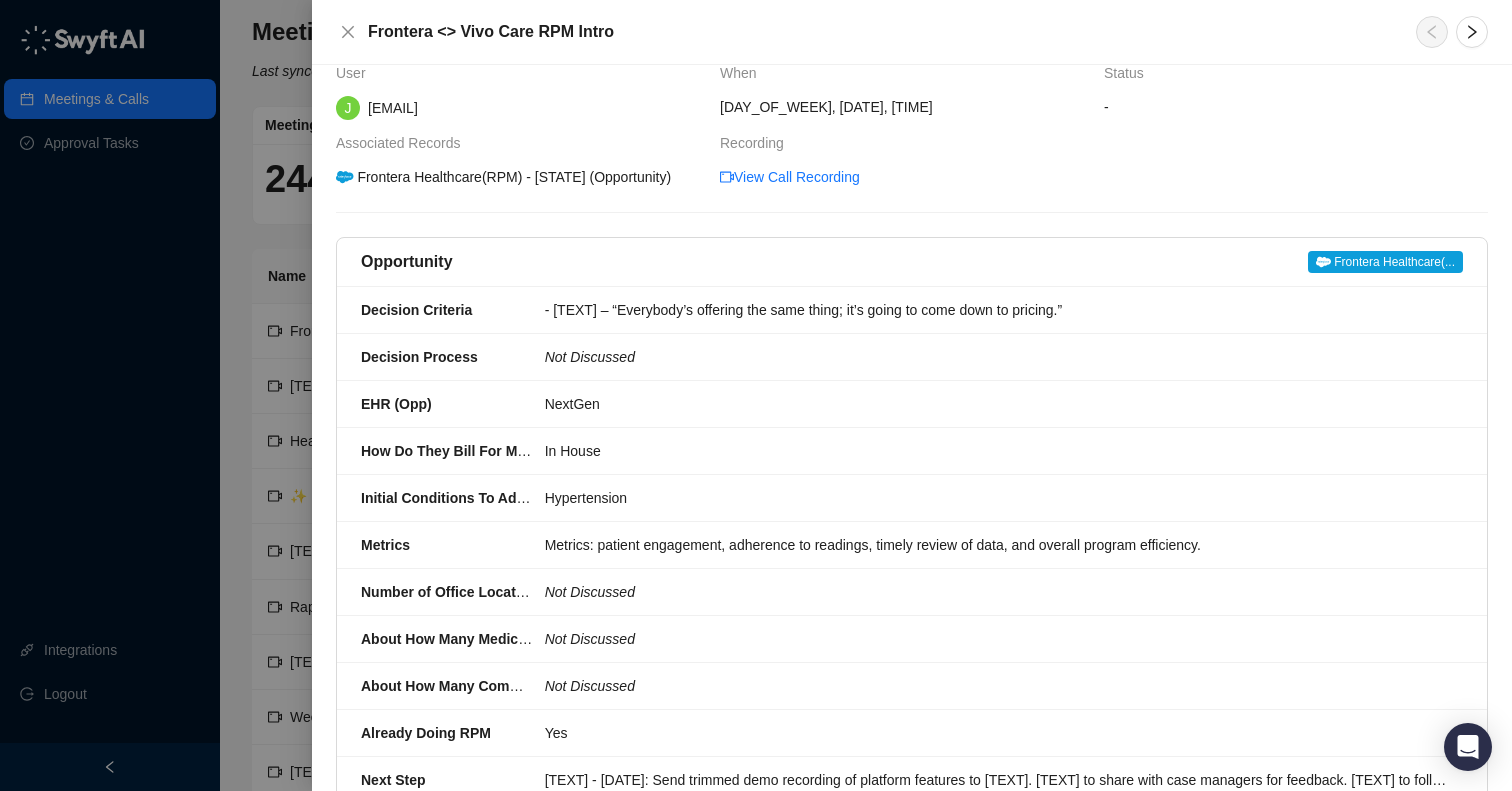 scroll, scrollTop: 0, scrollLeft: 0, axis: both 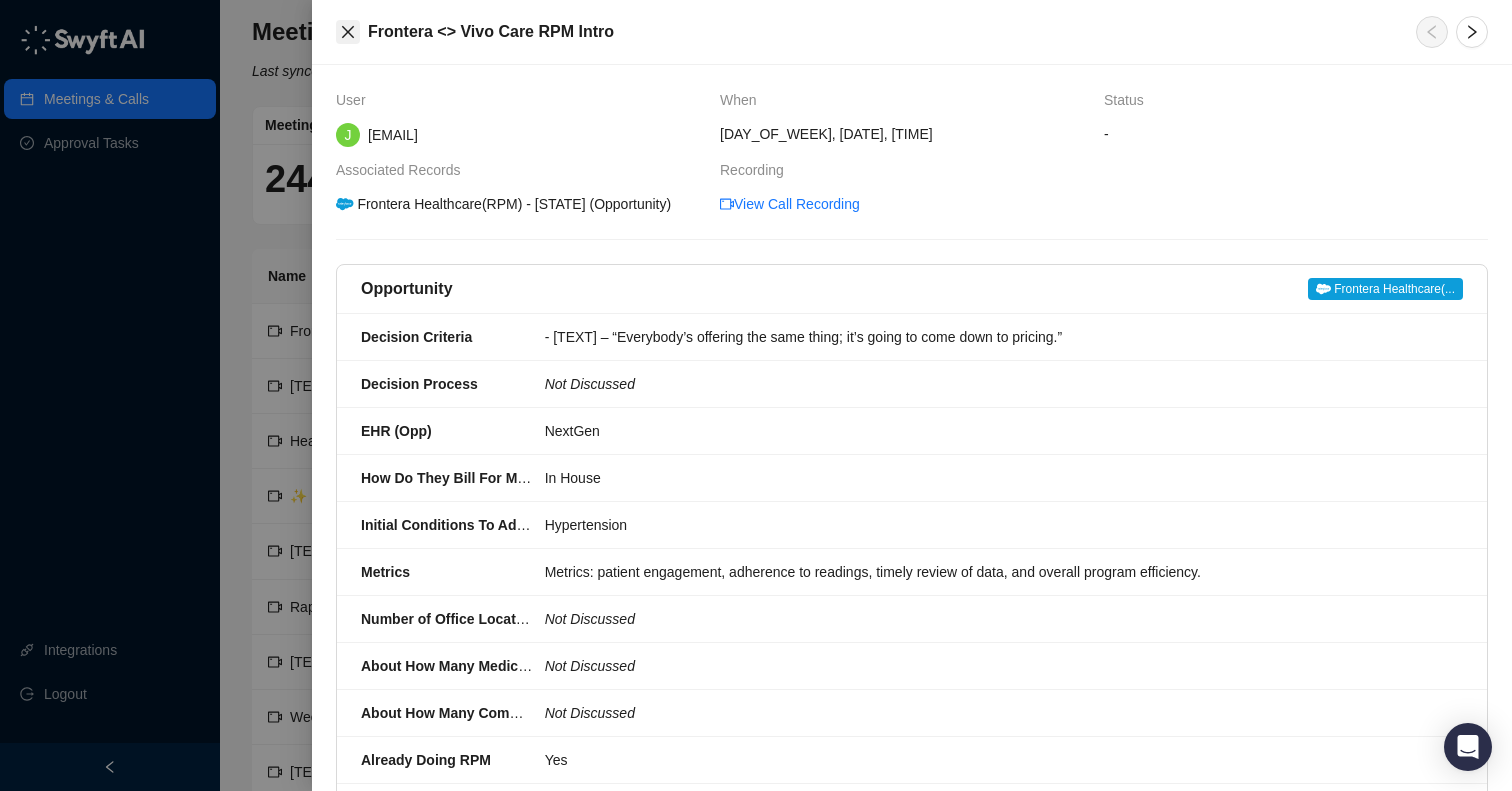 click 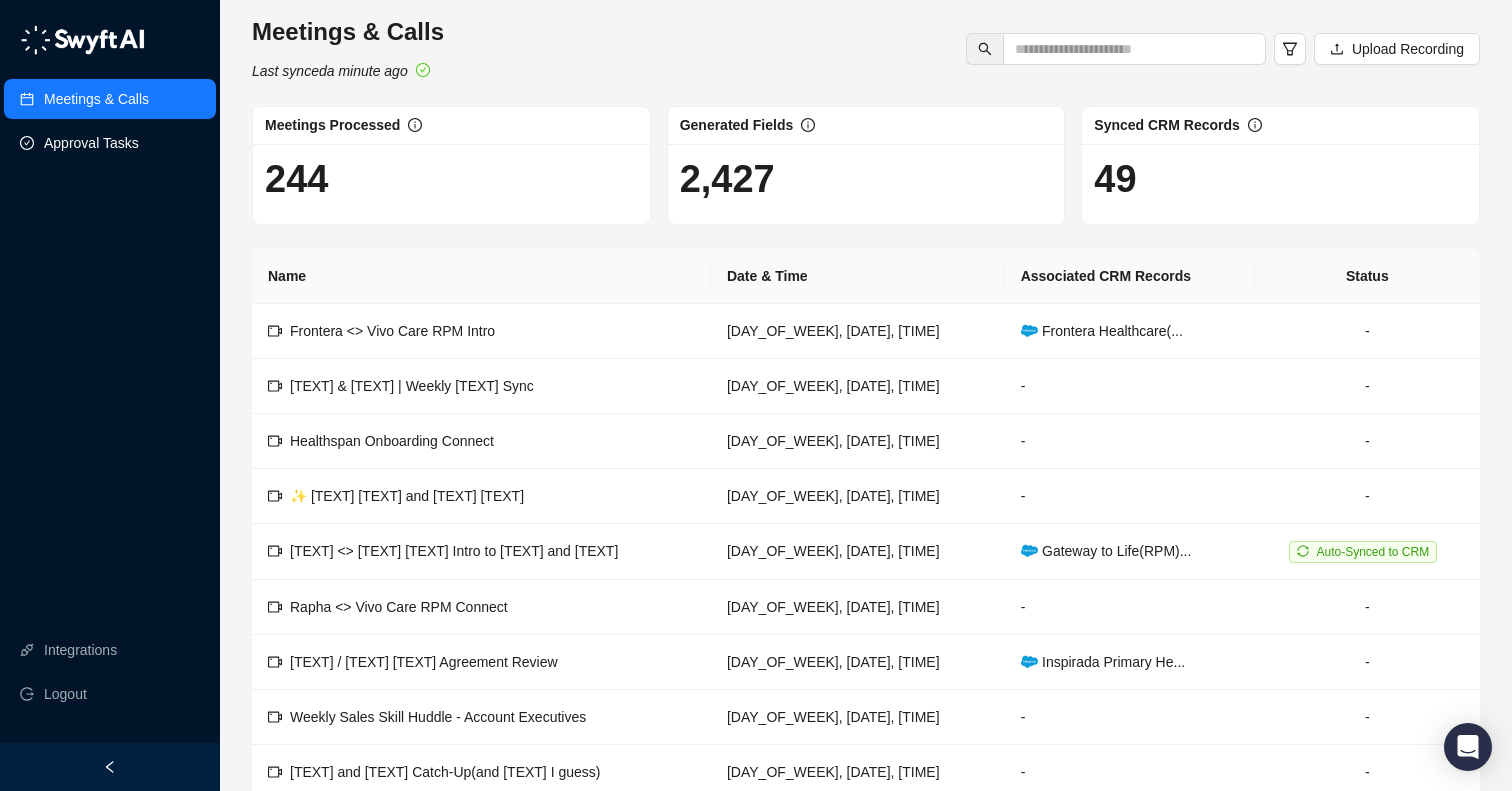 click on "Approval Tasks" at bounding box center (91, 143) 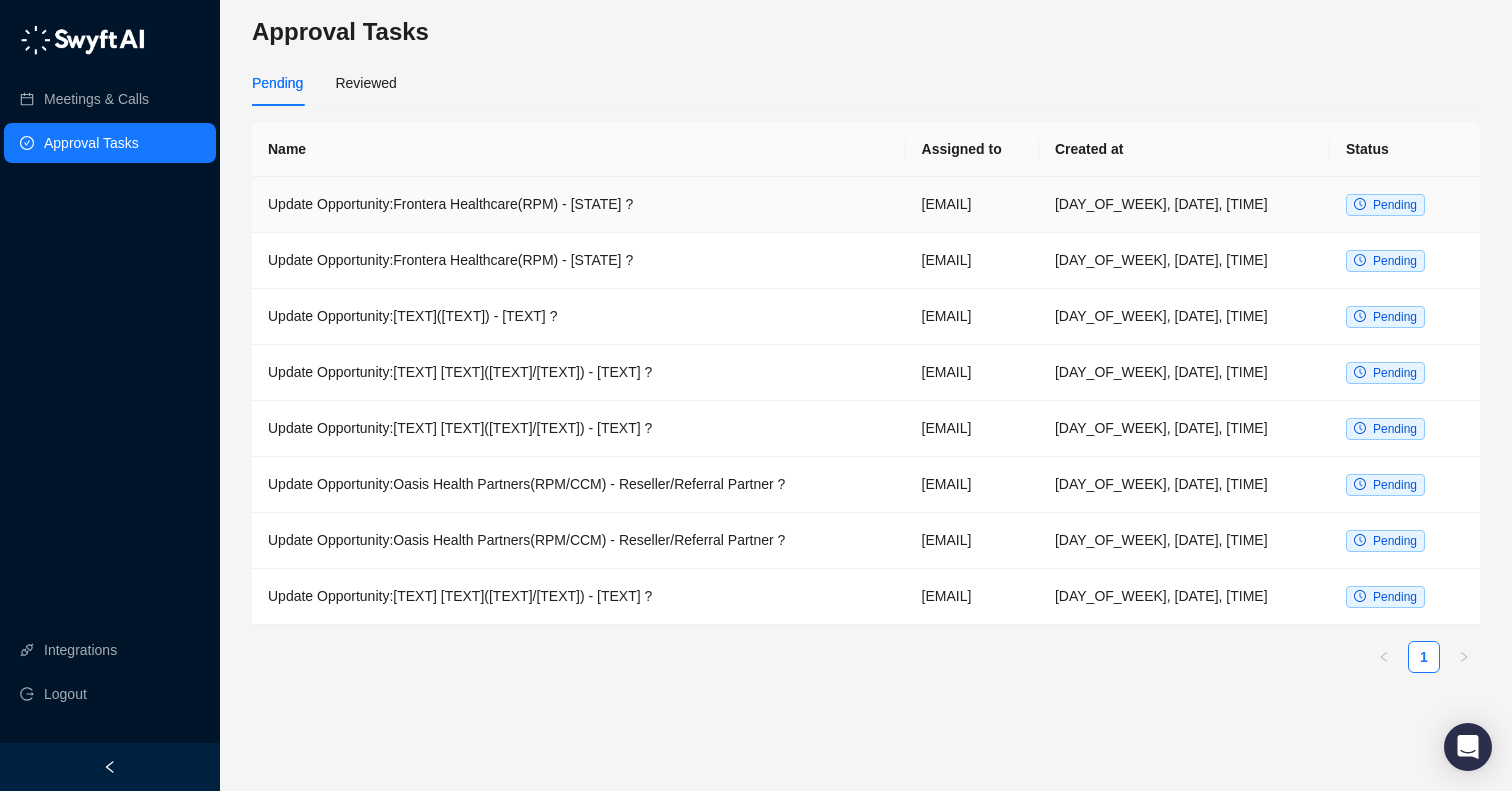 click on "Update Opportunity:Frontera Healthcare(RPM) - [STATE] ?" at bounding box center (579, 205) 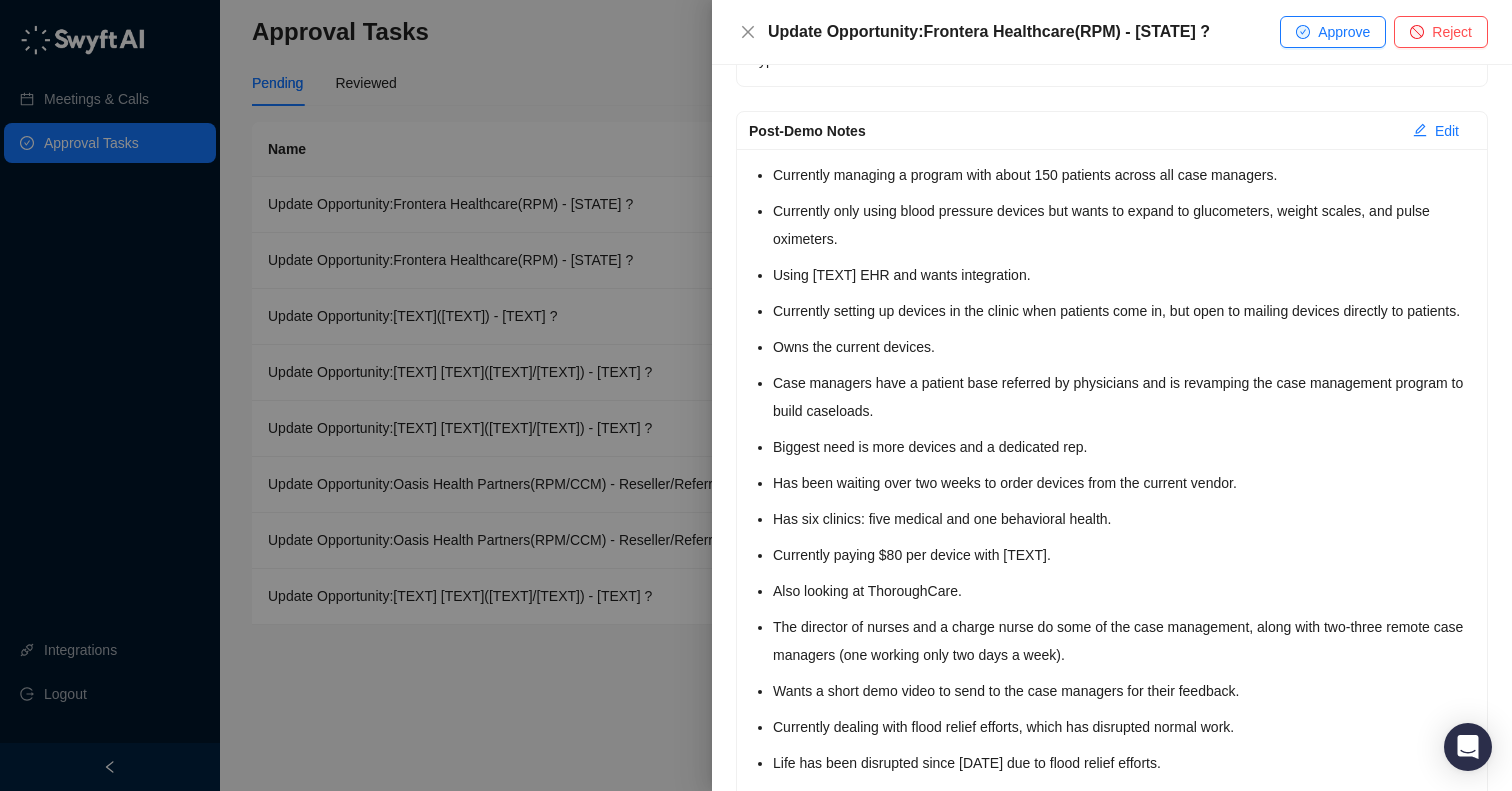 scroll, scrollTop: 0, scrollLeft: 0, axis: both 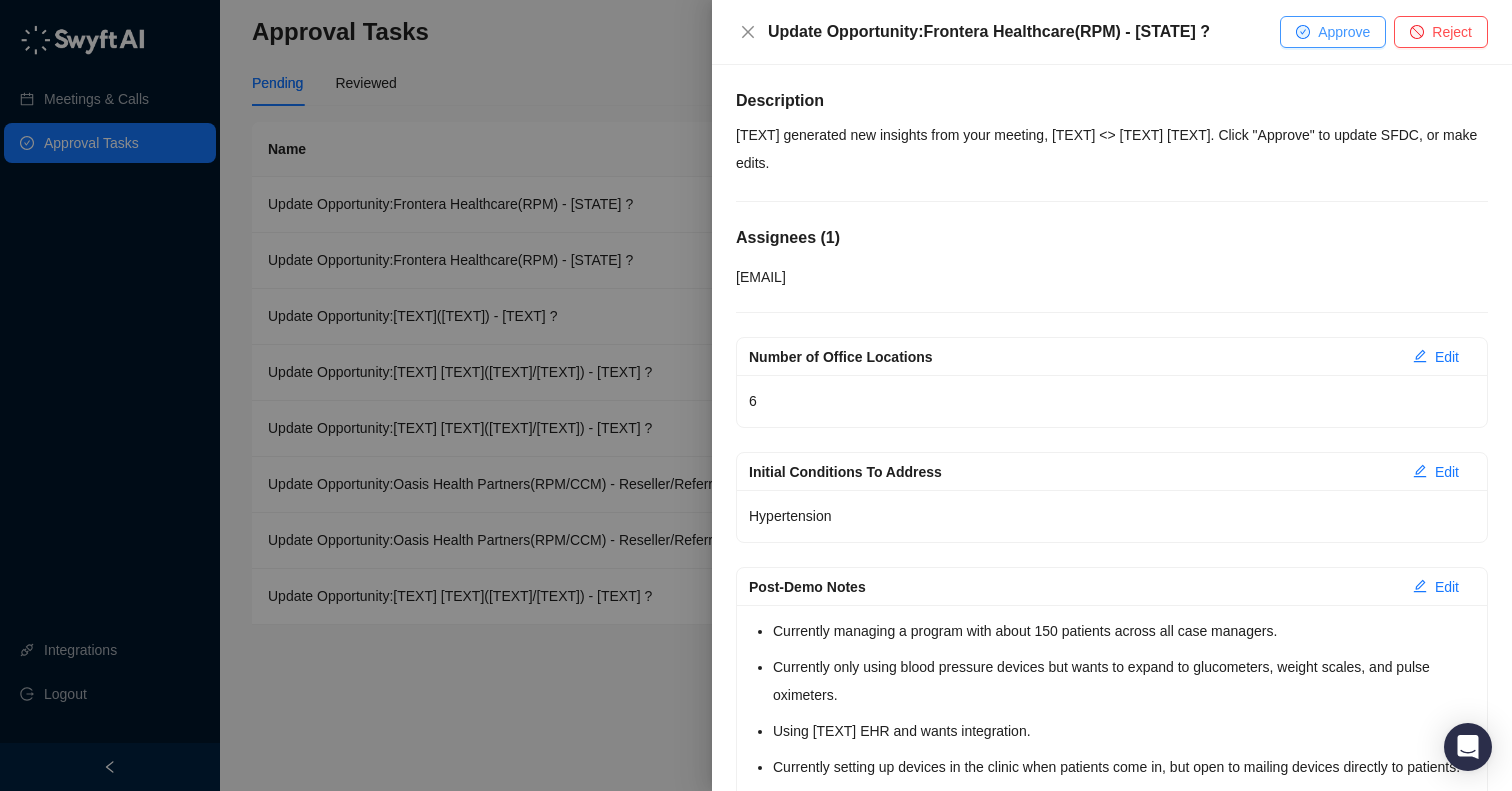 click on "Approve" at bounding box center [1344, 32] 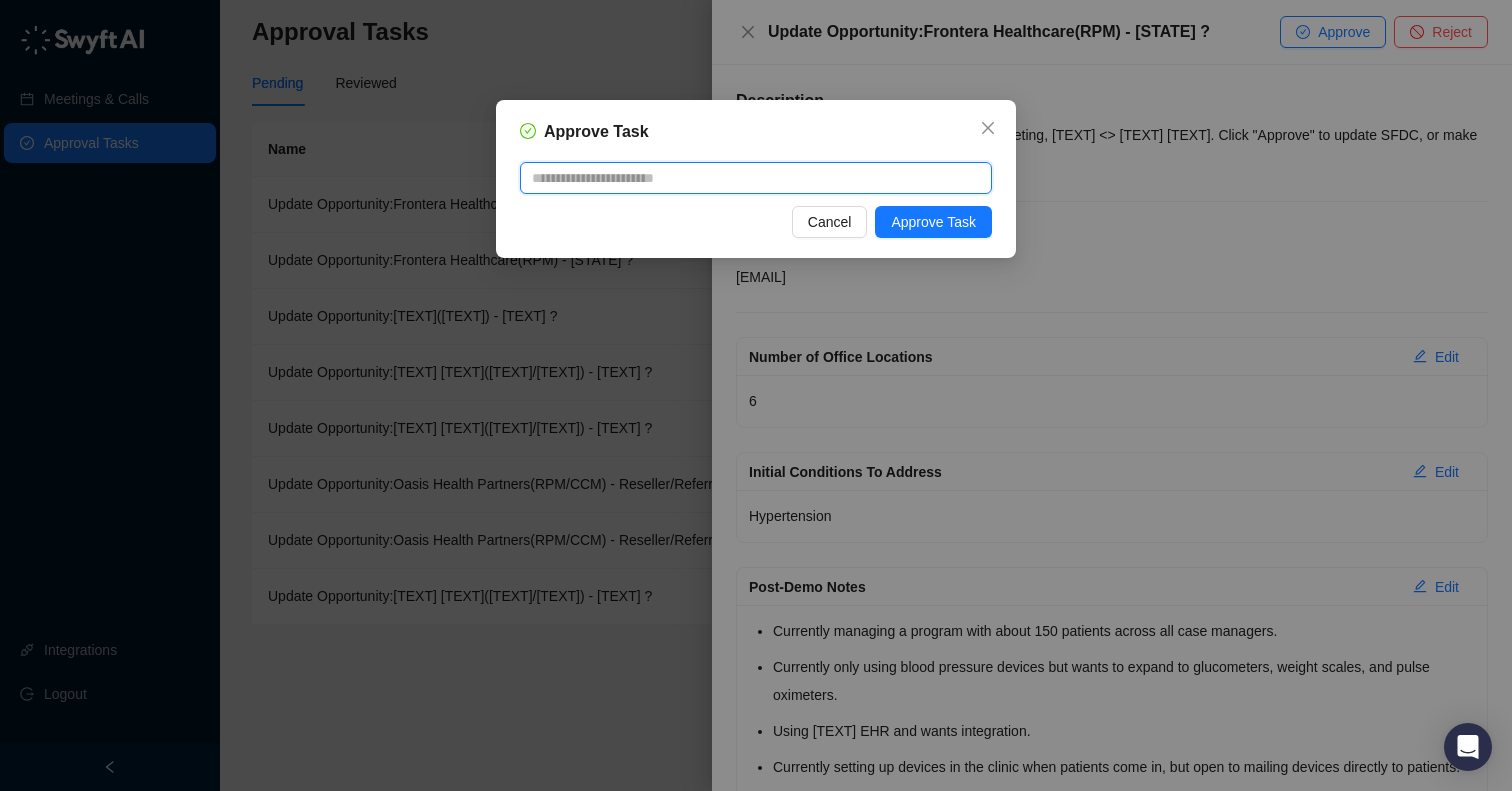 click at bounding box center [756, 178] 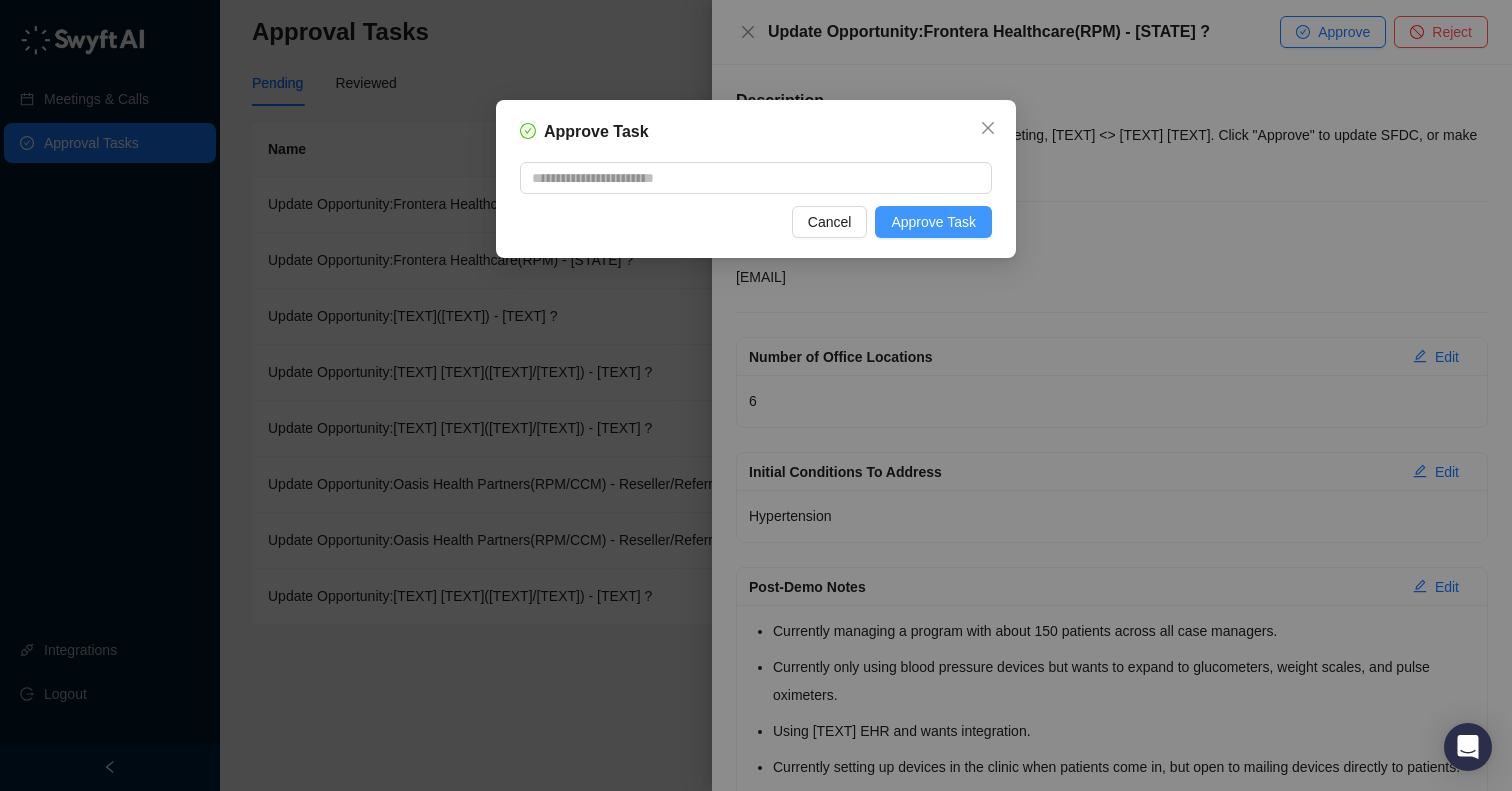 click on "Approve Task" at bounding box center [933, 222] 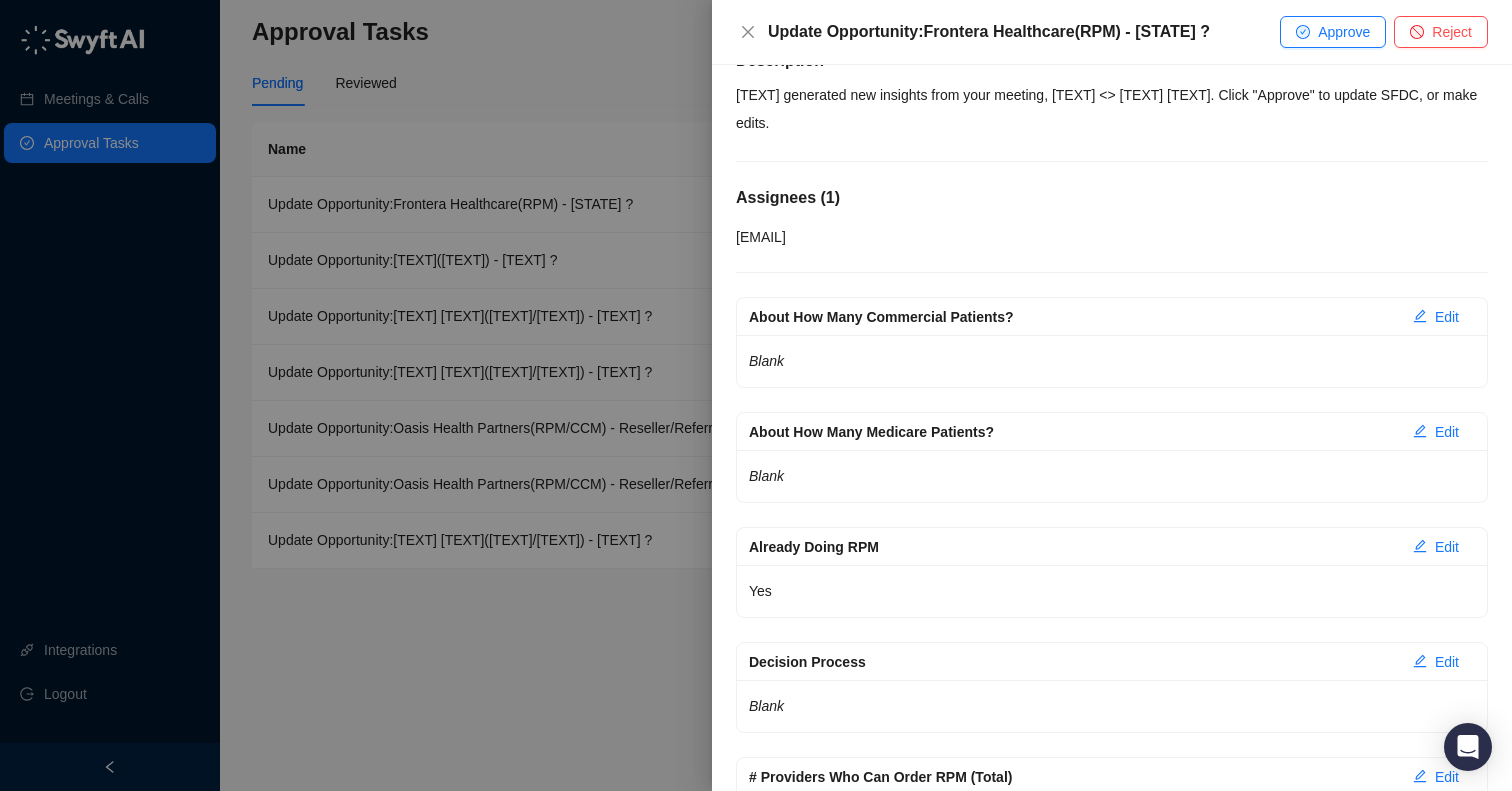 scroll, scrollTop: 0, scrollLeft: 0, axis: both 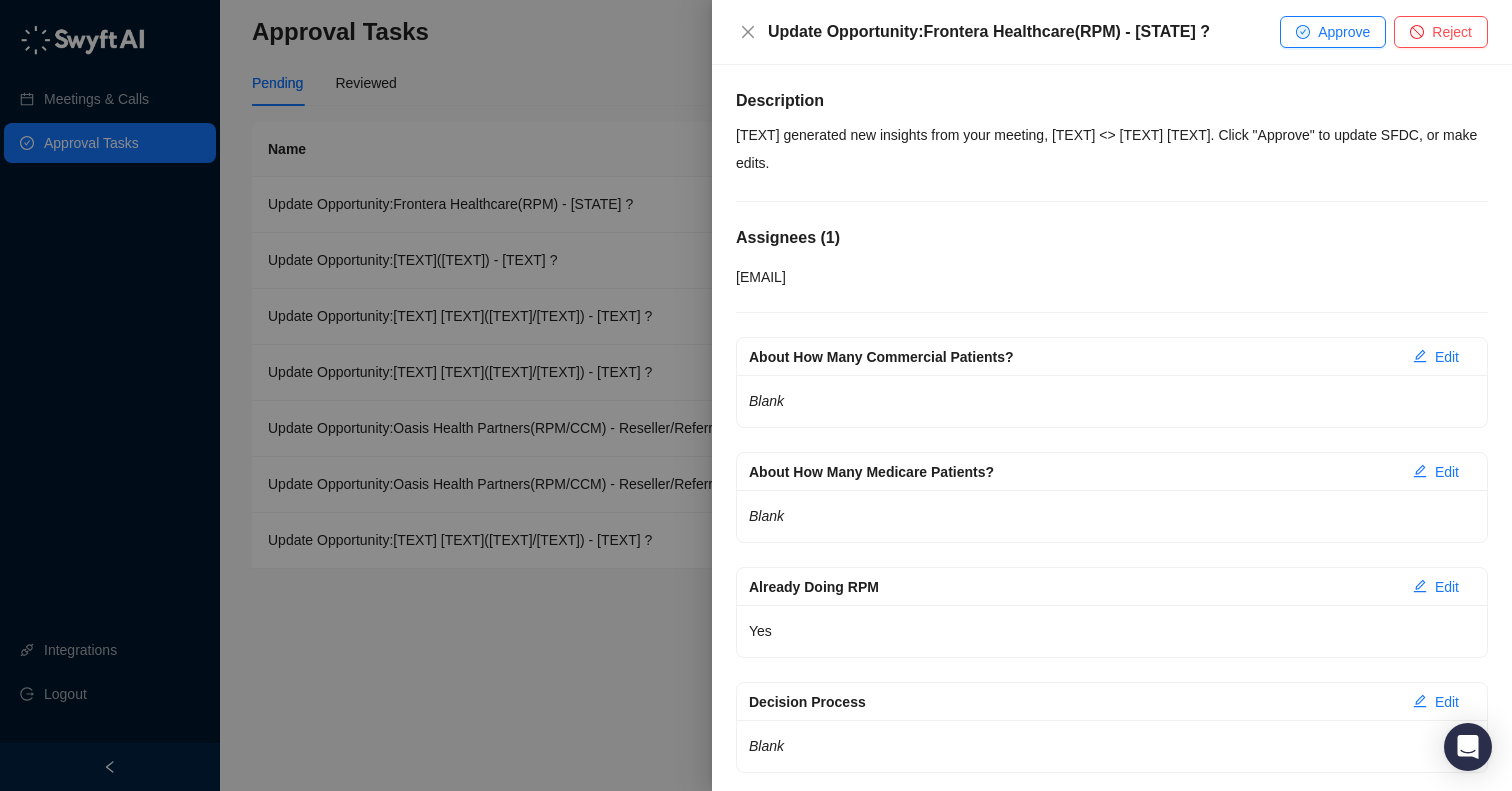drag, startPoint x: 896, startPoint y: 159, endPoint x: 707, endPoint y: 100, distance: 197.99495 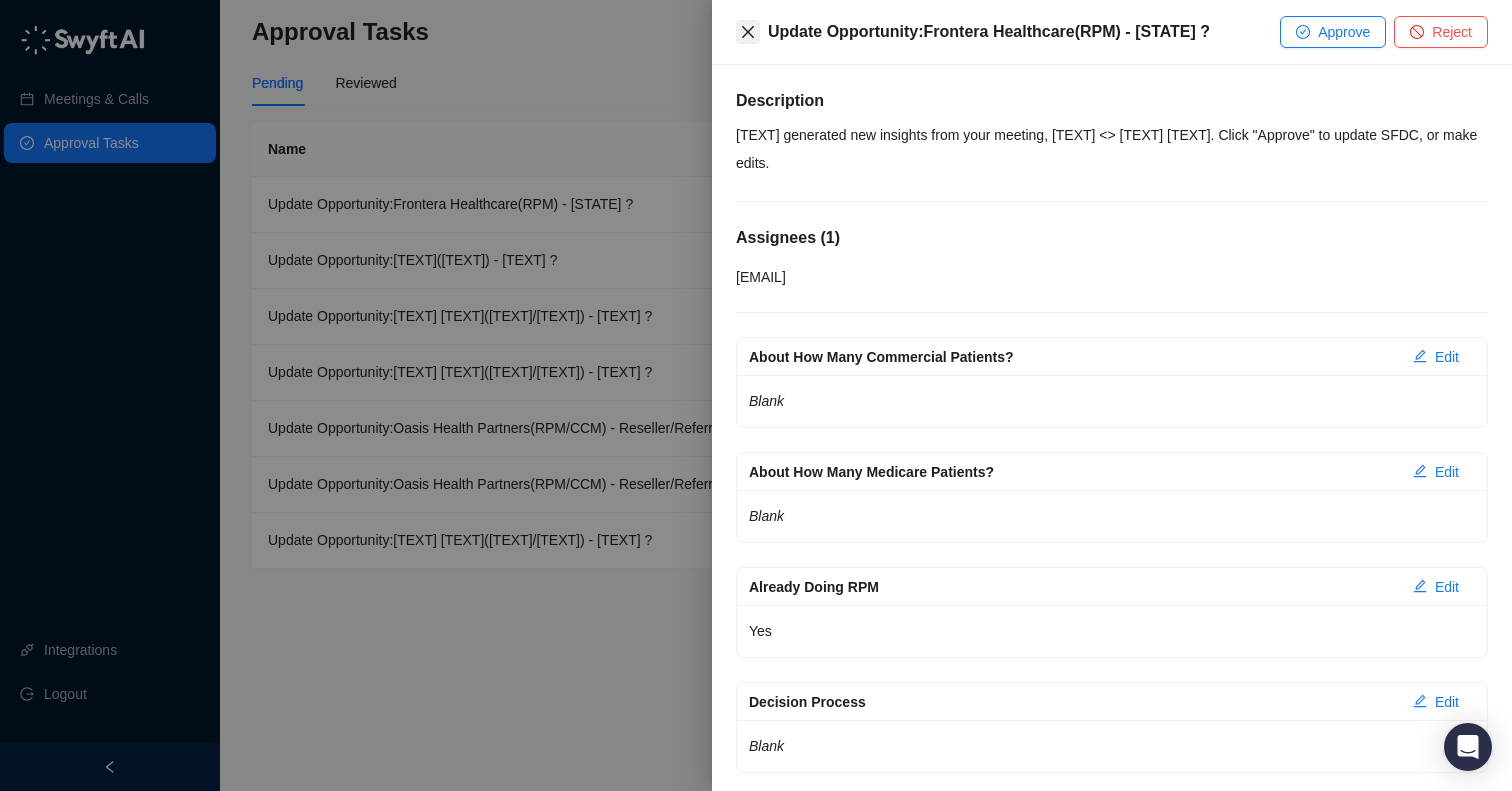 click 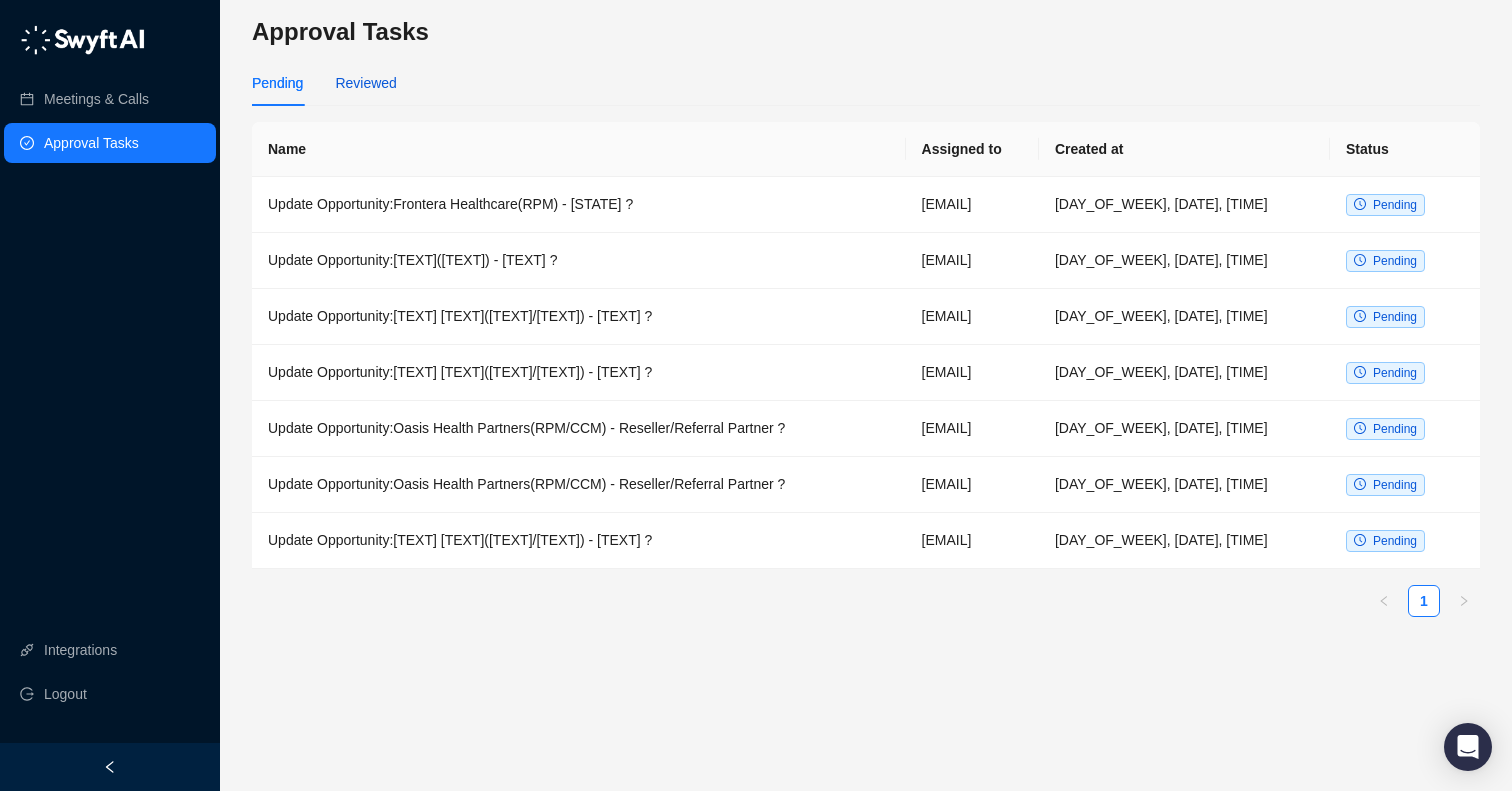 click on "Reviewed" at bounding box center [365, 83] 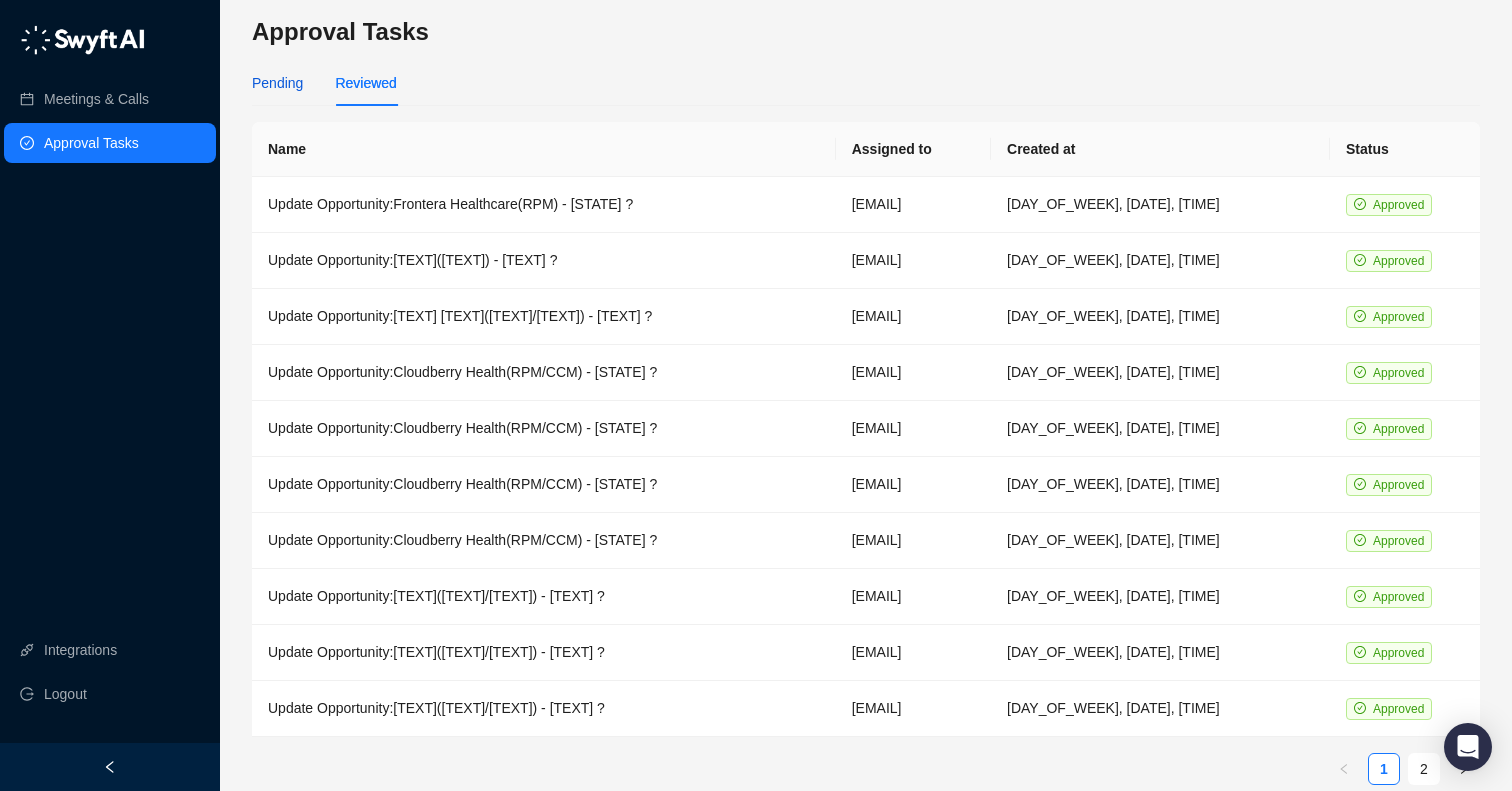 click on "Pending" at bounding box center [277, 83] 